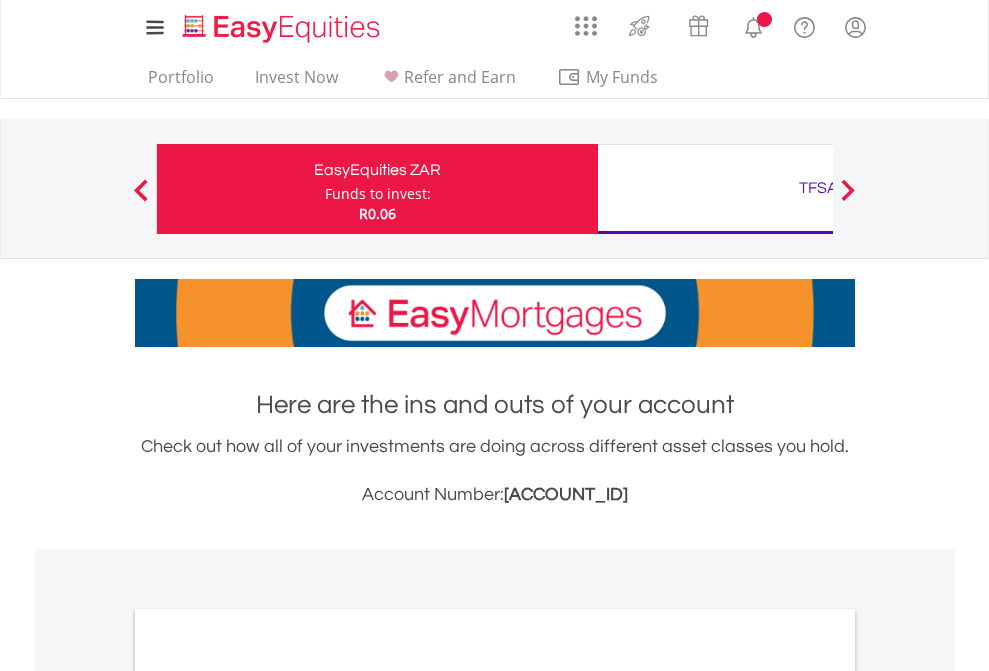 scroll, scrollTop: 0, scrollLeft: 0, axis: both 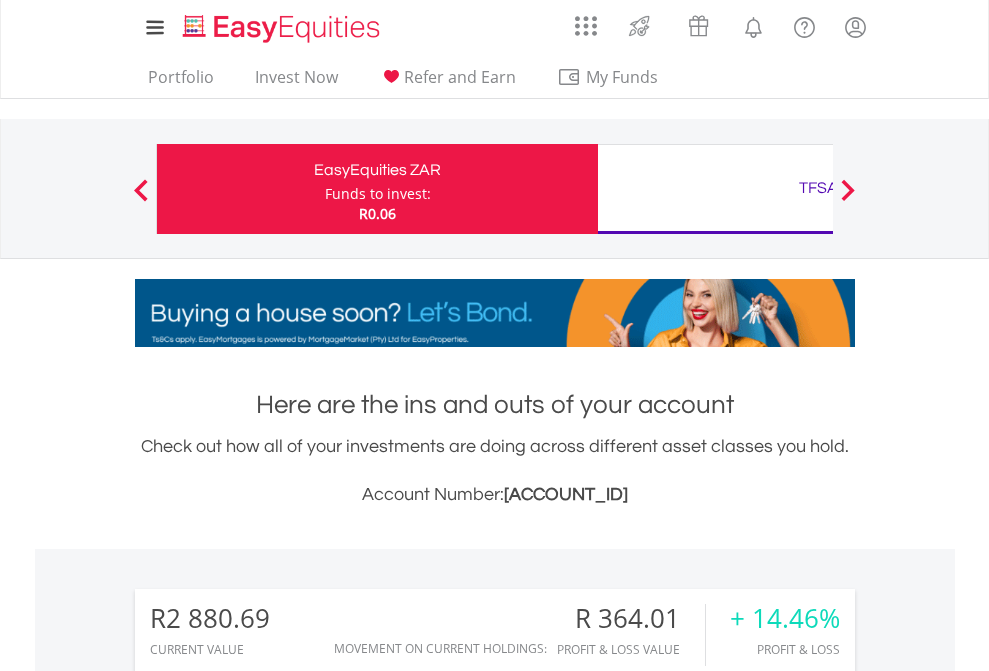 click on "Funds to invest:" at bounding box center [378, 194] 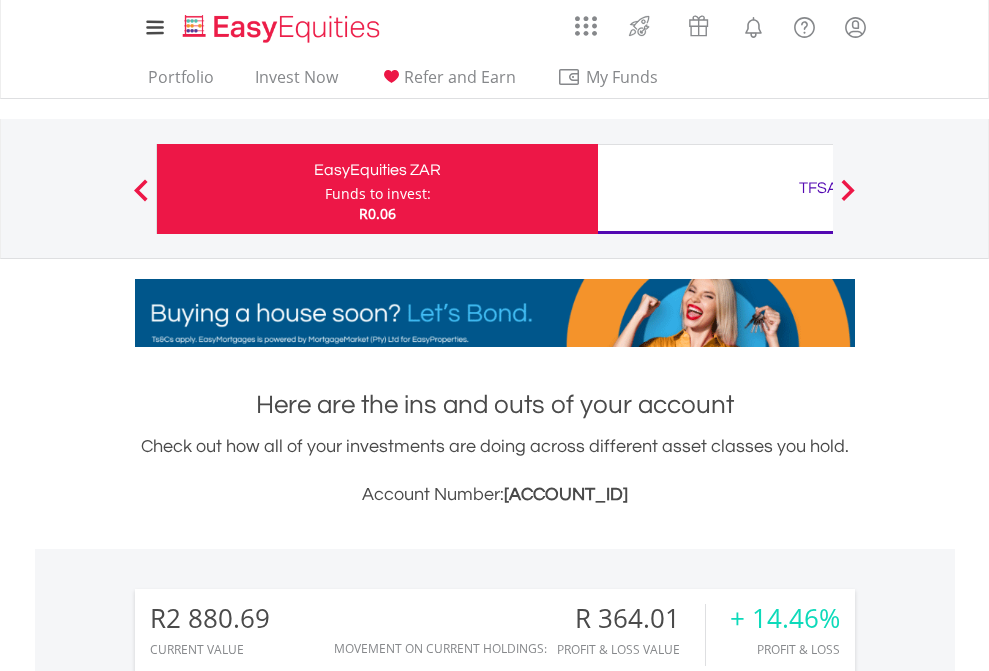 scroll, scrollTop: 999808, scrollLeft: 999687, axis: both 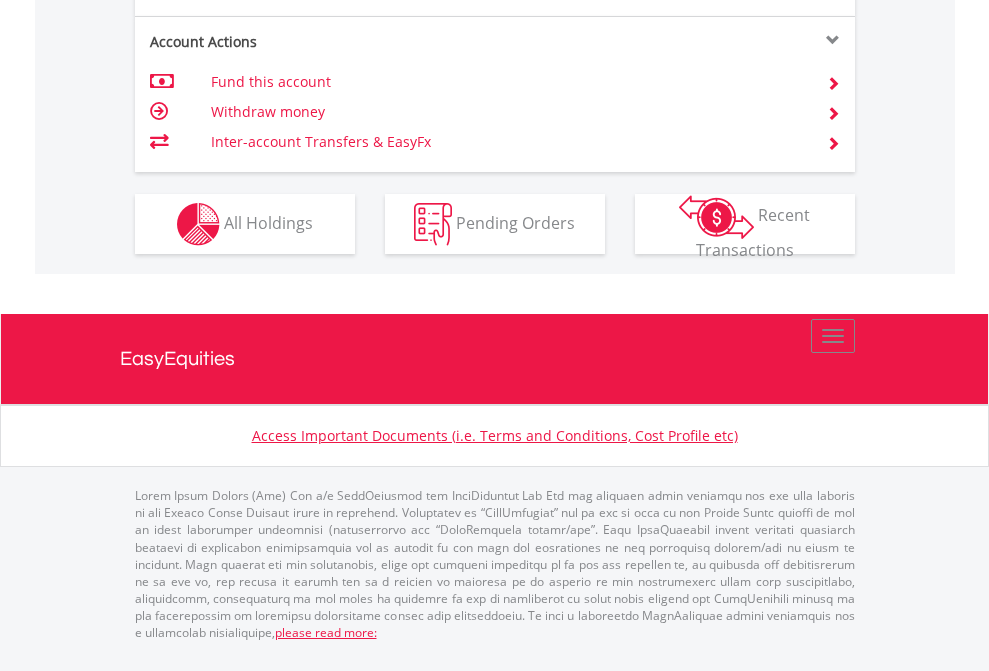 click on "Investment types" at bounding box center [706, -337] 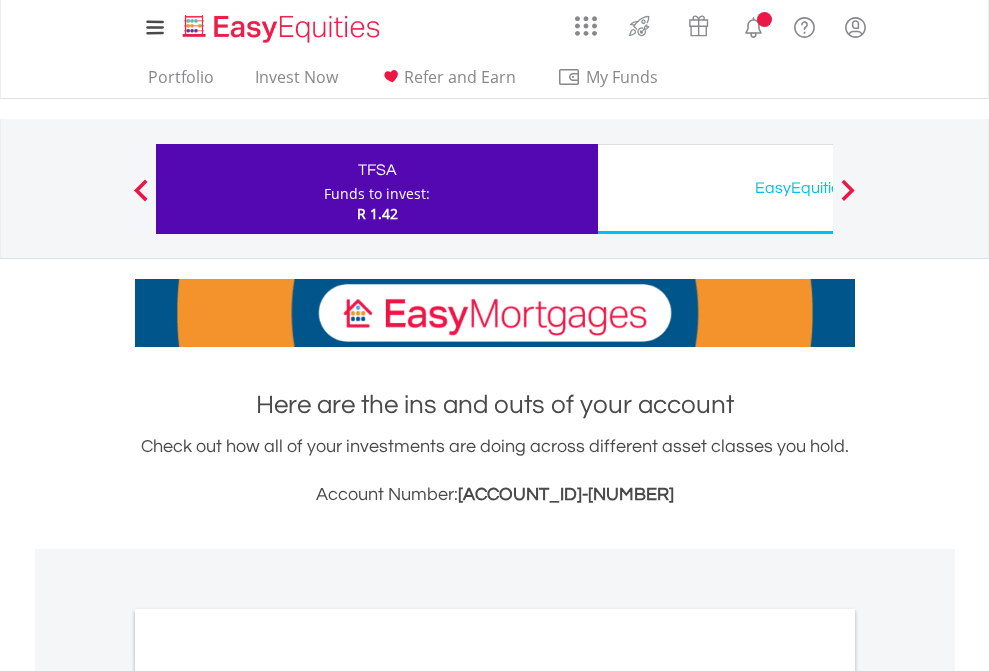 scroll, scrollTop: 0, scrollLeft: 0, axis: both 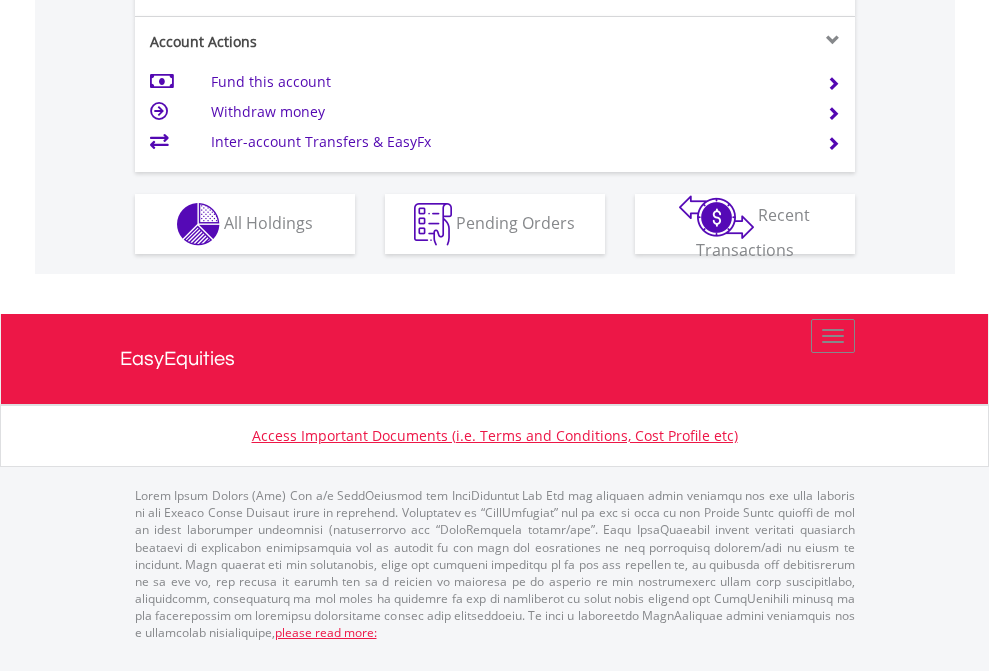 click on "Investment types" at bounding box center (706, -337) 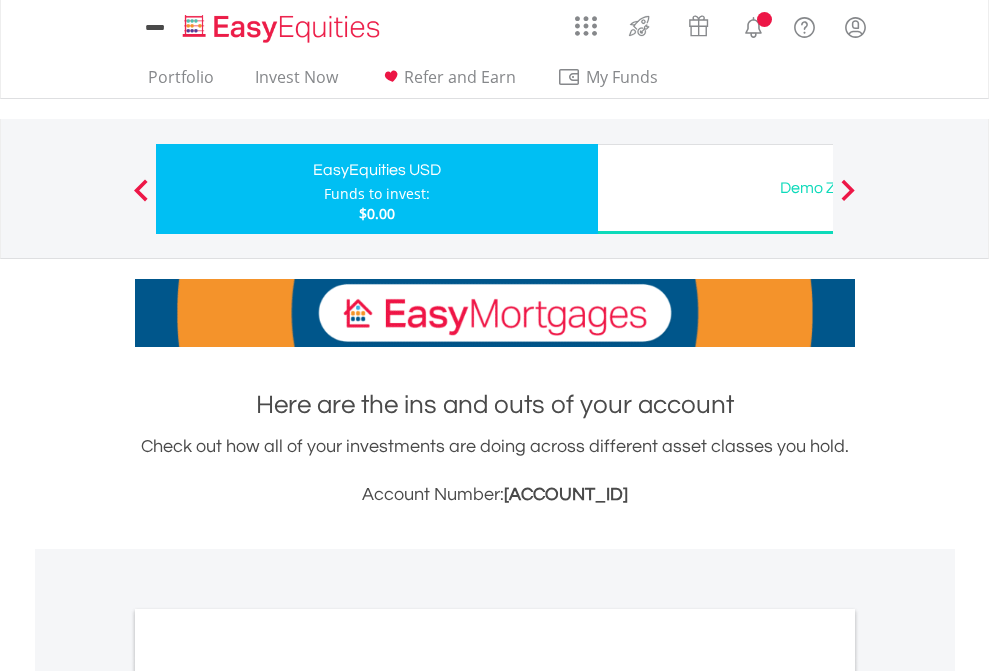 scroll, scrollTop: 0, scrollLeft: 0, axis: both 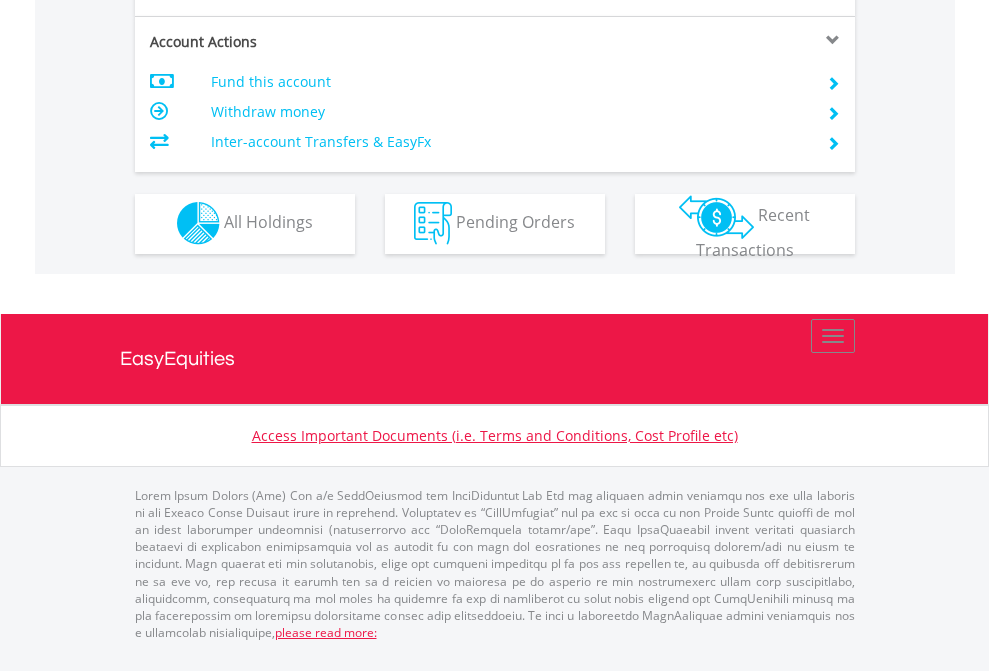 click on "Investment types" at bounding box center (706, -353) 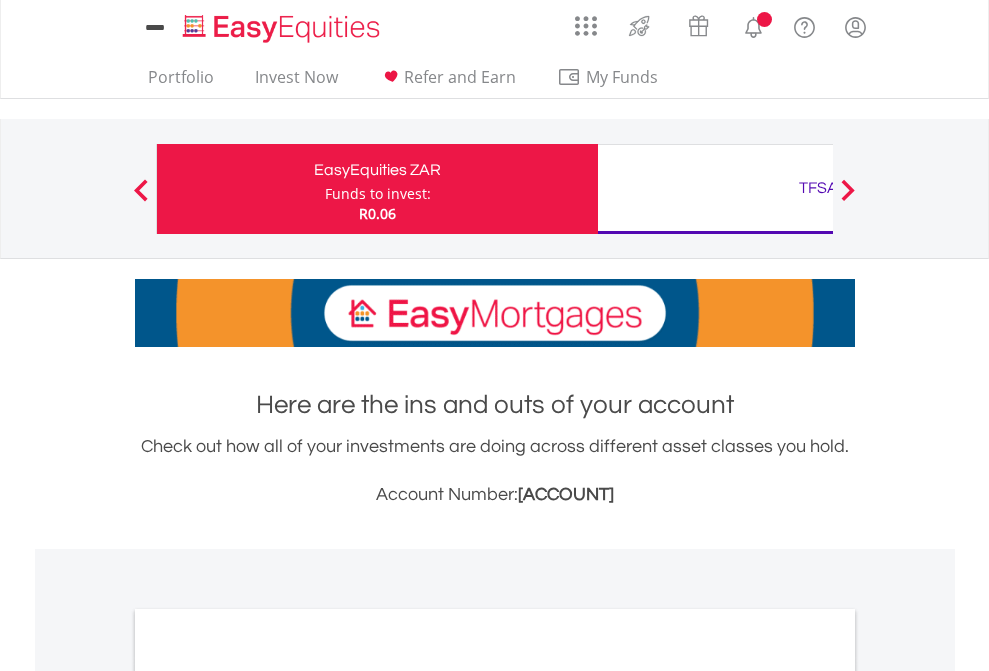 scroll, scrollTop: 0, scrollLeft: 0, axis: both 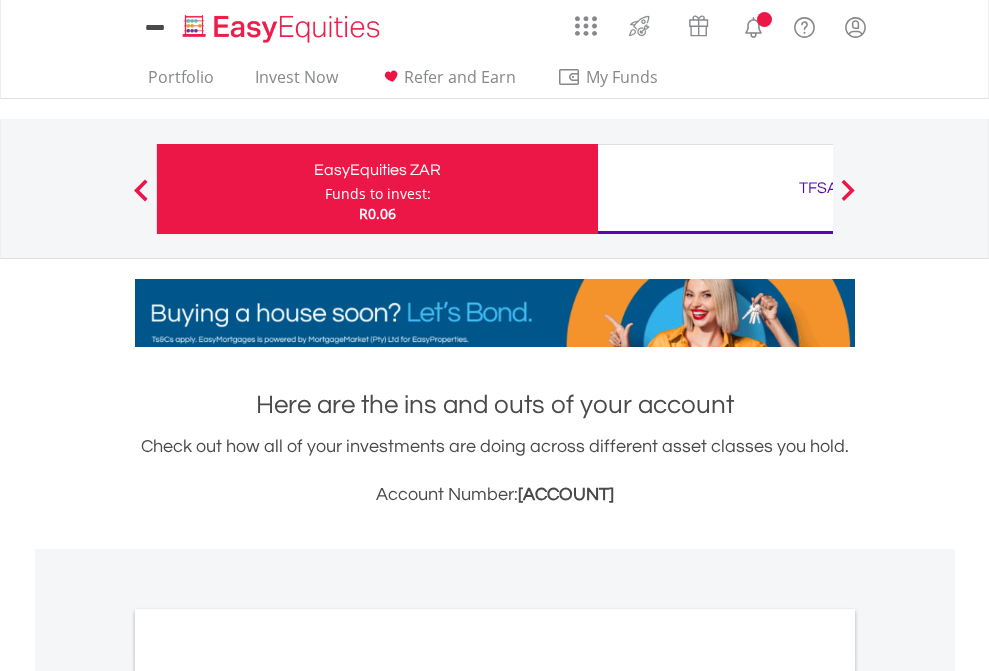 click on "All Holdings" at bounding box center [268, 1096] 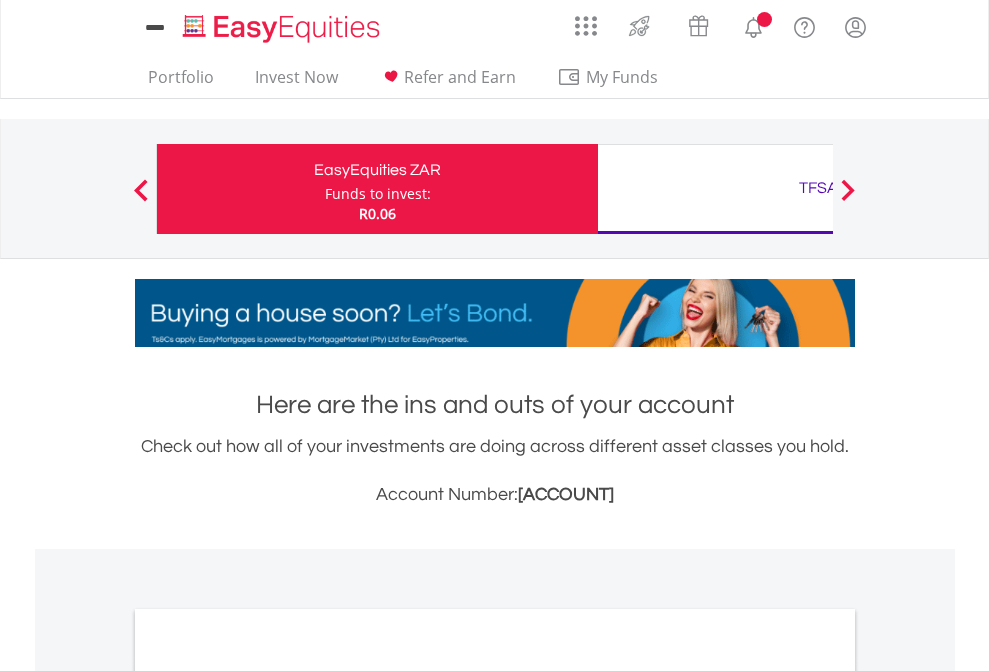 scroll, scrollTop: 1202, scrollLeft: 0, axis: vertical 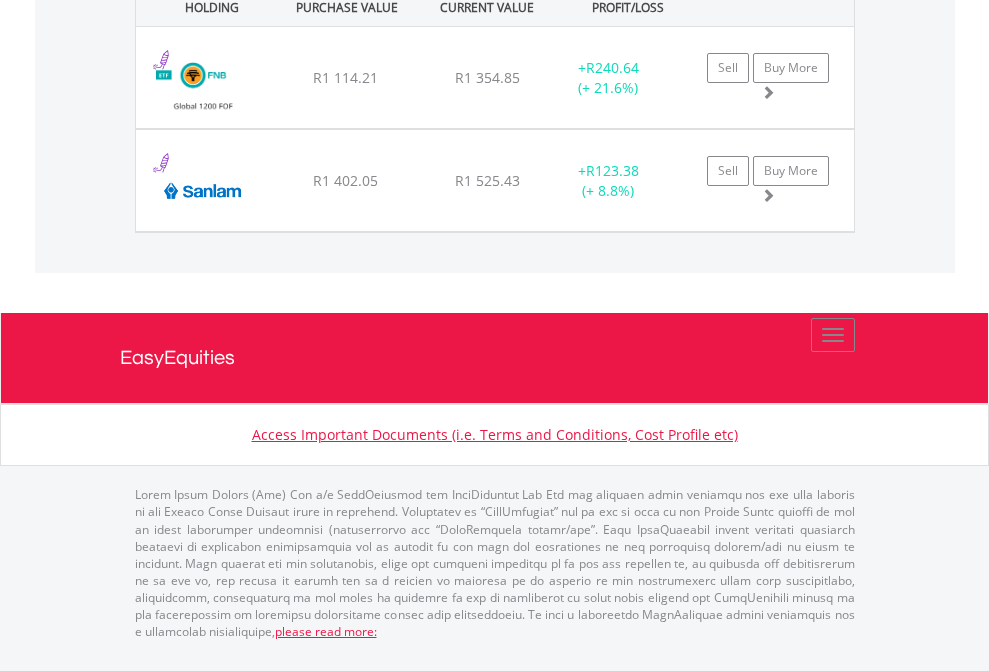 click on "TFSA" at bounding box center [818, -1562] 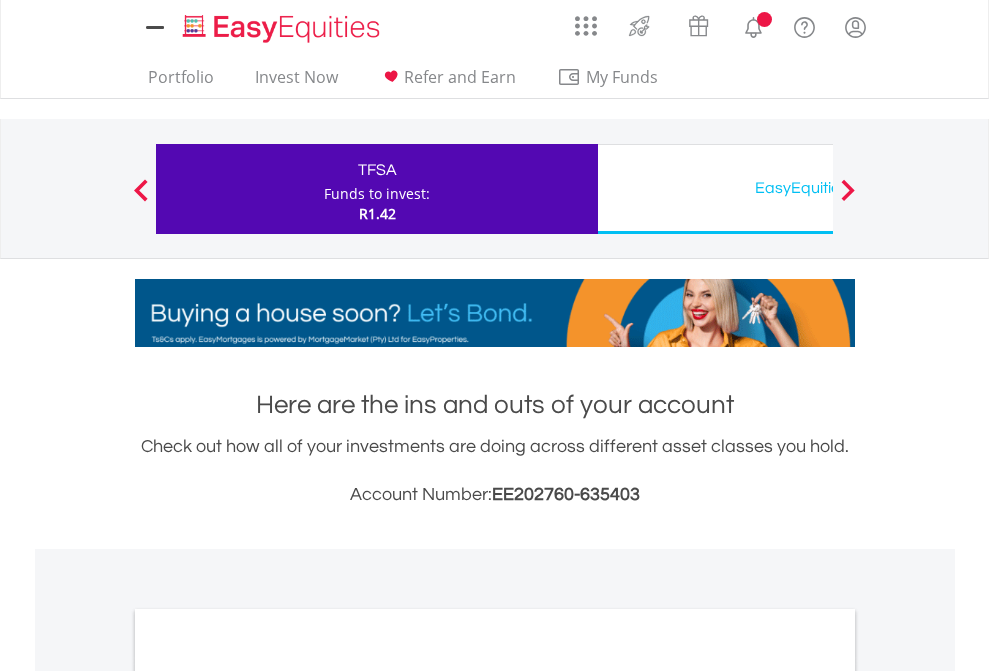scroll, scrollTop: 0, scrollLeft: 0, axis: both 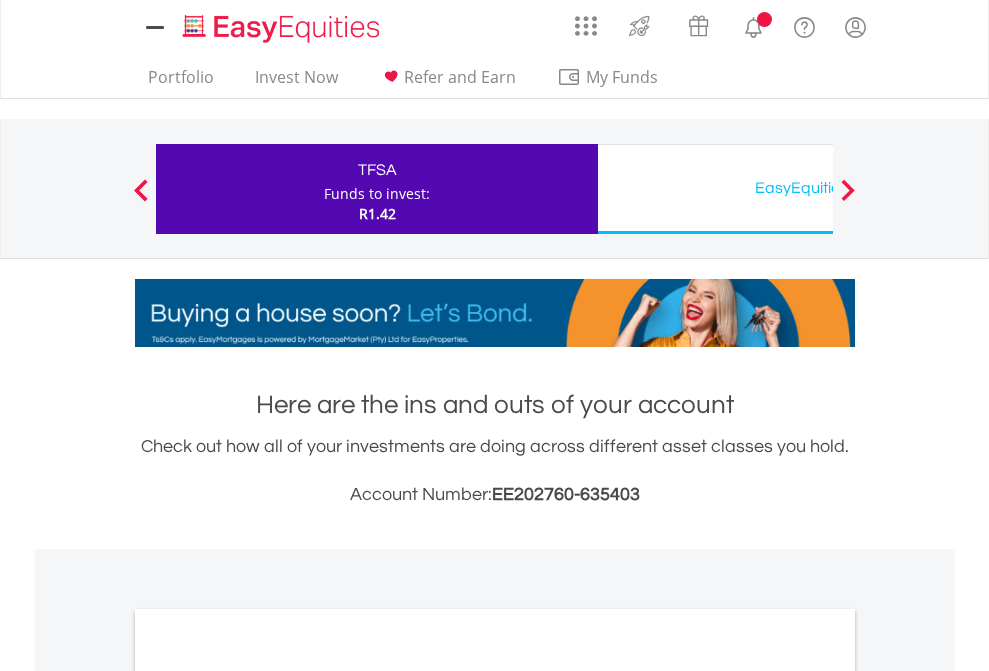 click on "All Holdings" at bounding box center [268, 1096] 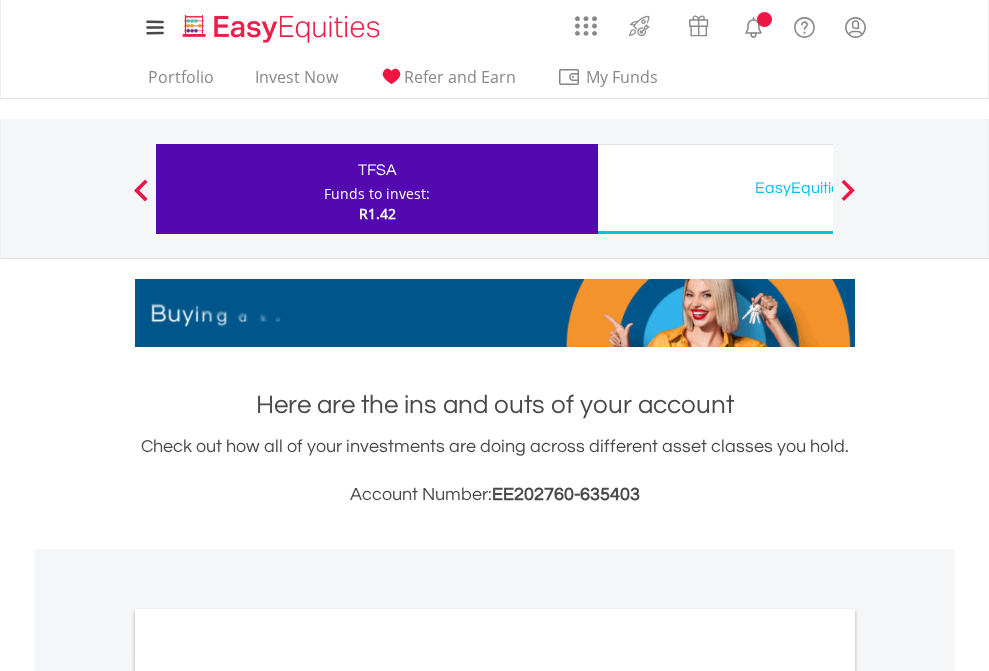 scroll, scrollTop: 1202, scrollLeft: 0, axis: vertical 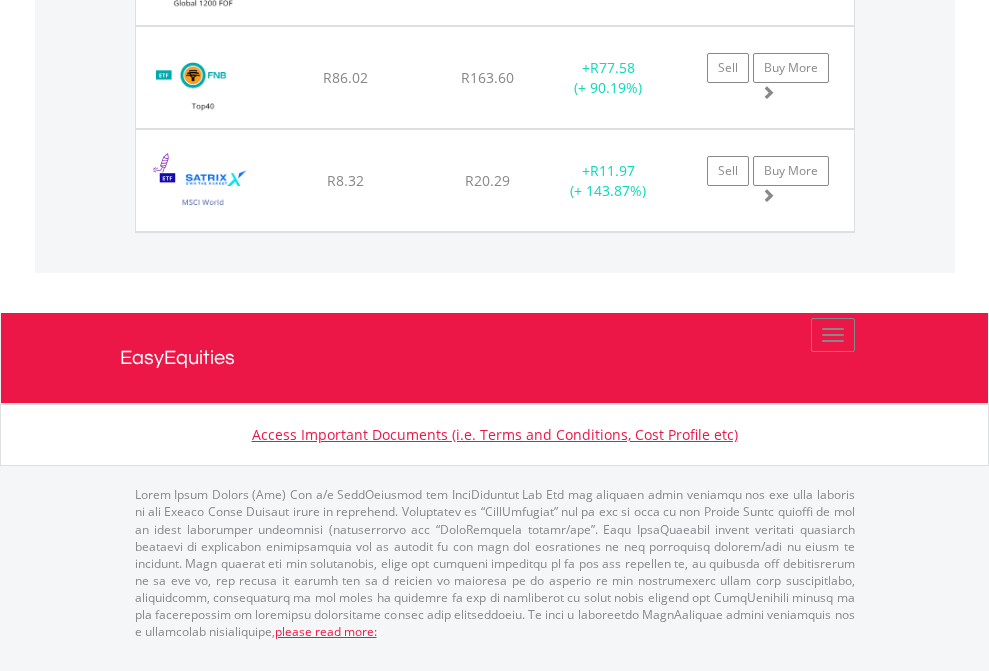 click on "EasyEquities USD" at bounding box center (818, -1545) 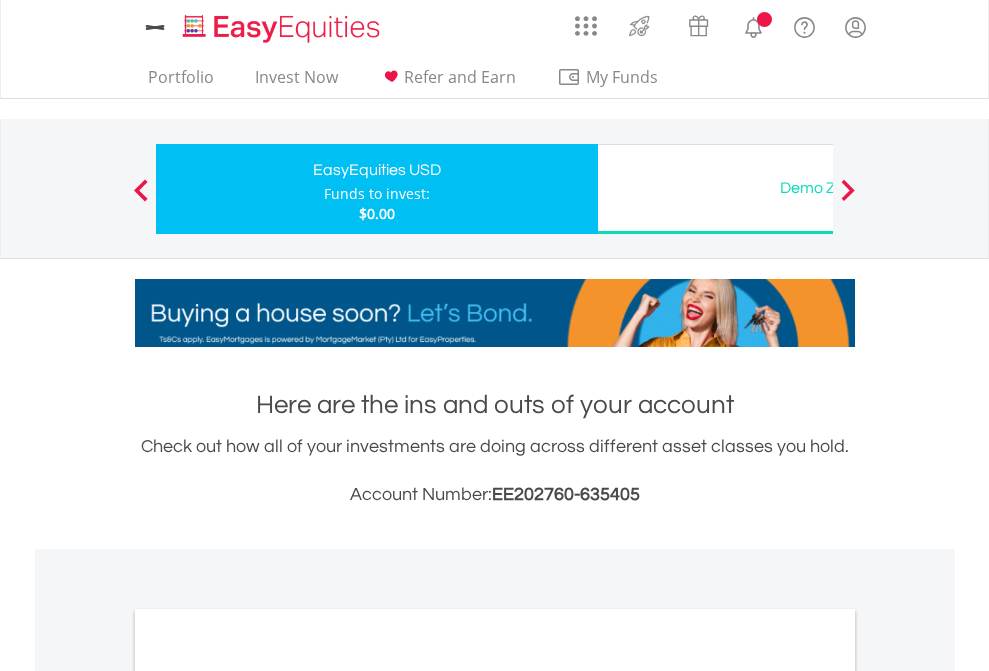 click on "All Holdings" at bounding box center (268, 1096) 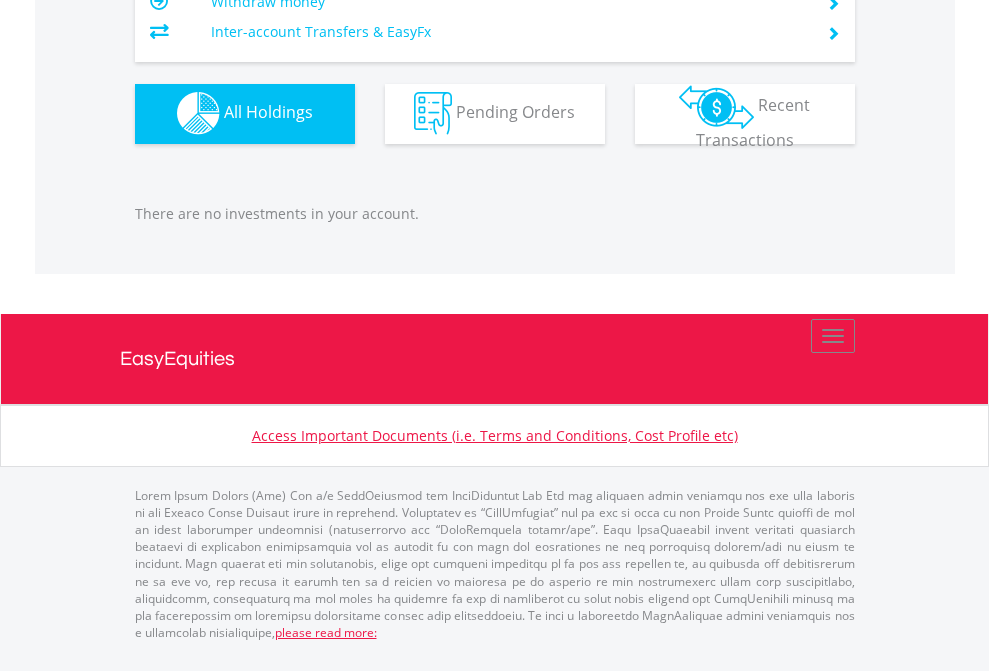 scroll, scrollTop: 1980, scrollLeft: 0, axis: vertical 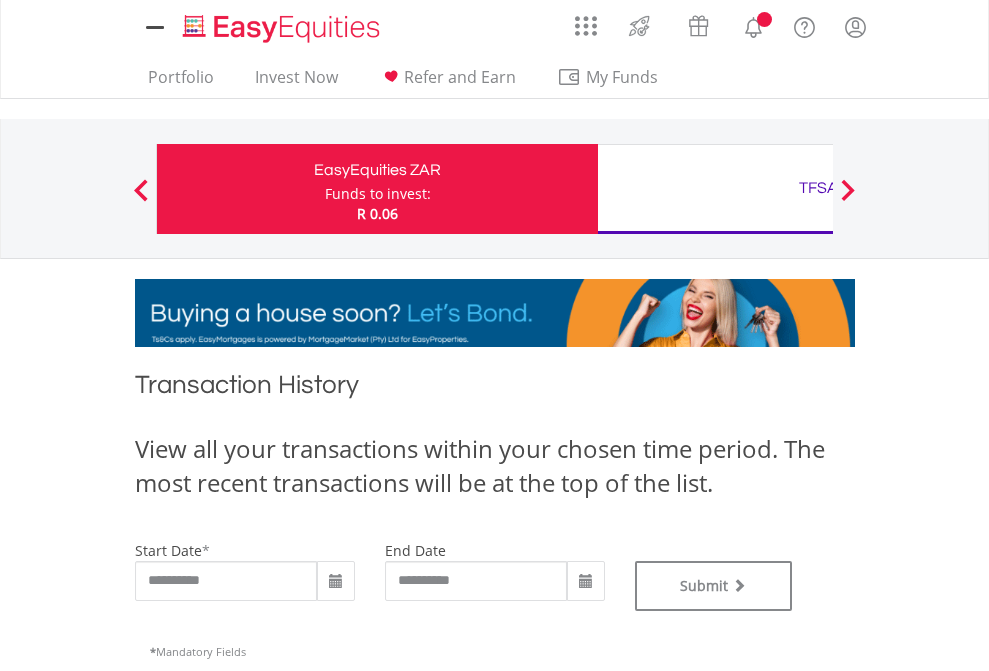 type on "**********" 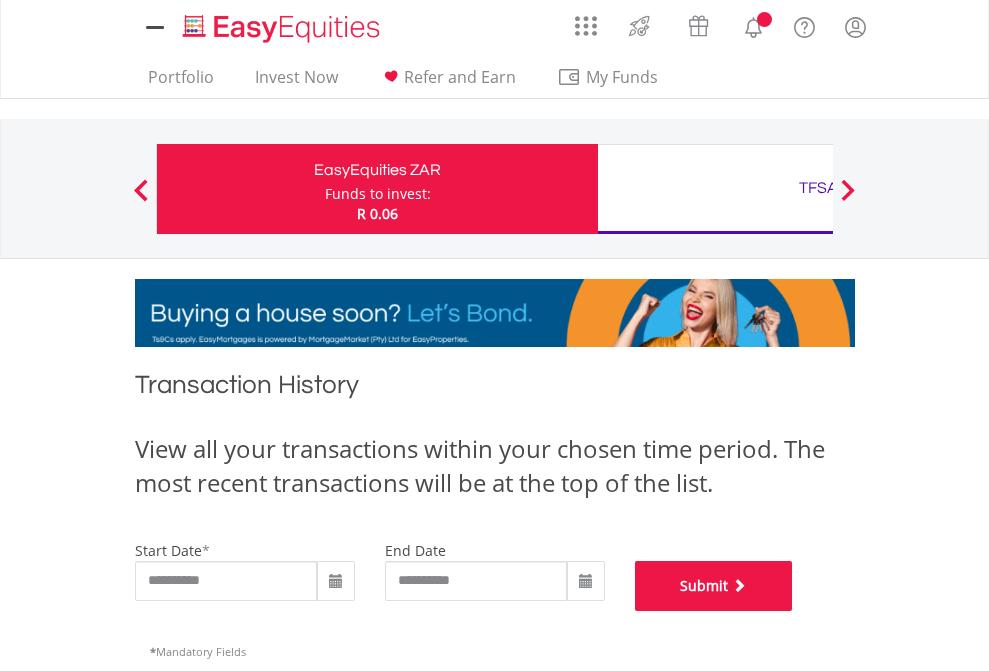 click on "Submit" at bounding box center [714, 586] 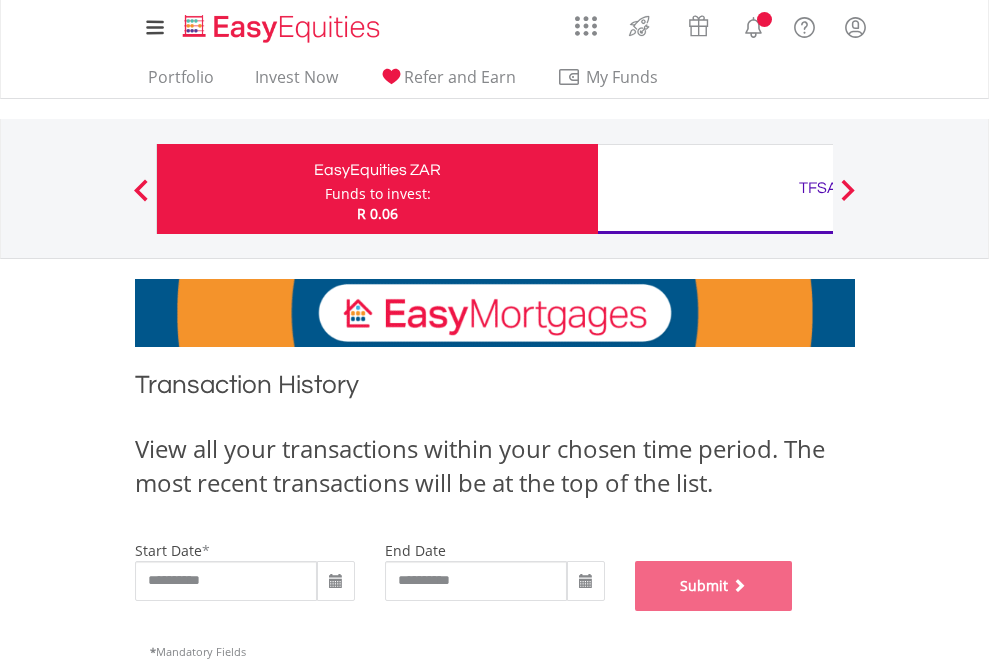 scroll, scrollTop: 811, scrollLeft: 0, axis: vertical 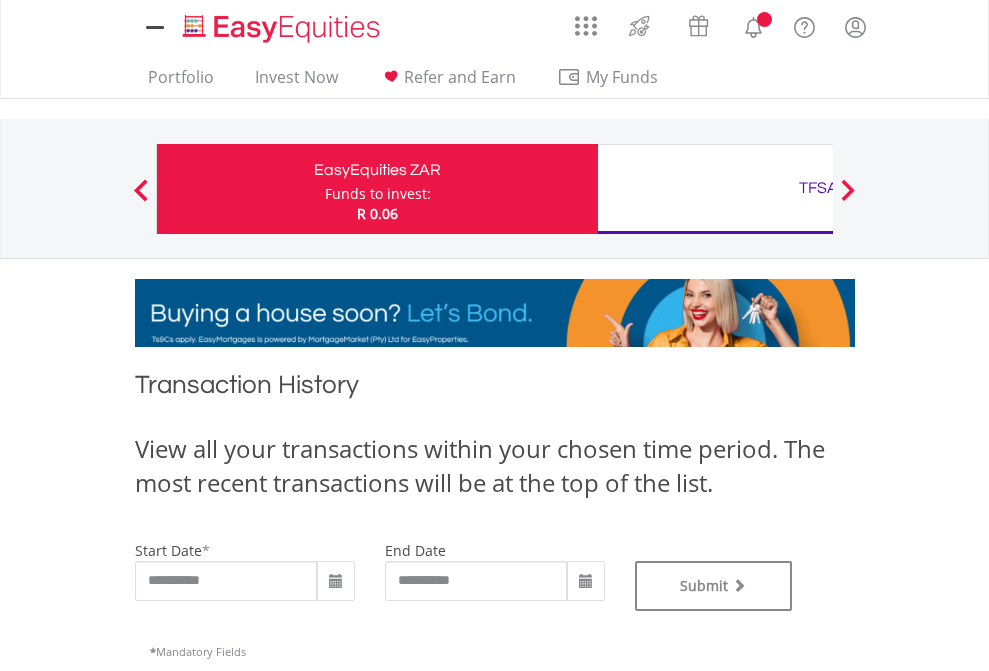 click on "TFSA" at bounding box center [818, 188] 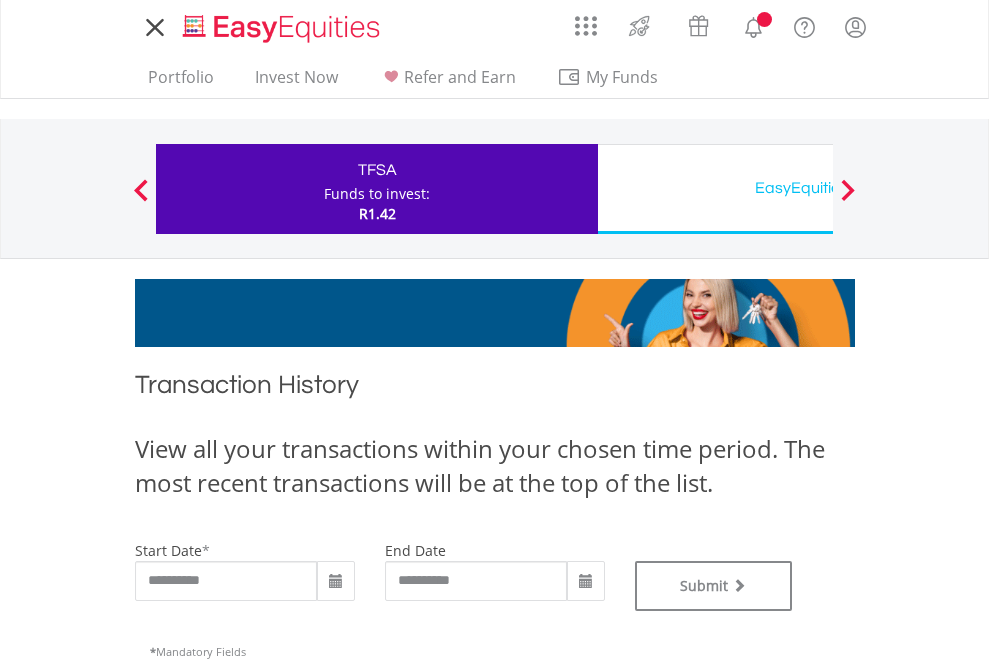 scroll, scrollTop: 0, scrollLeft: 0, axis: both 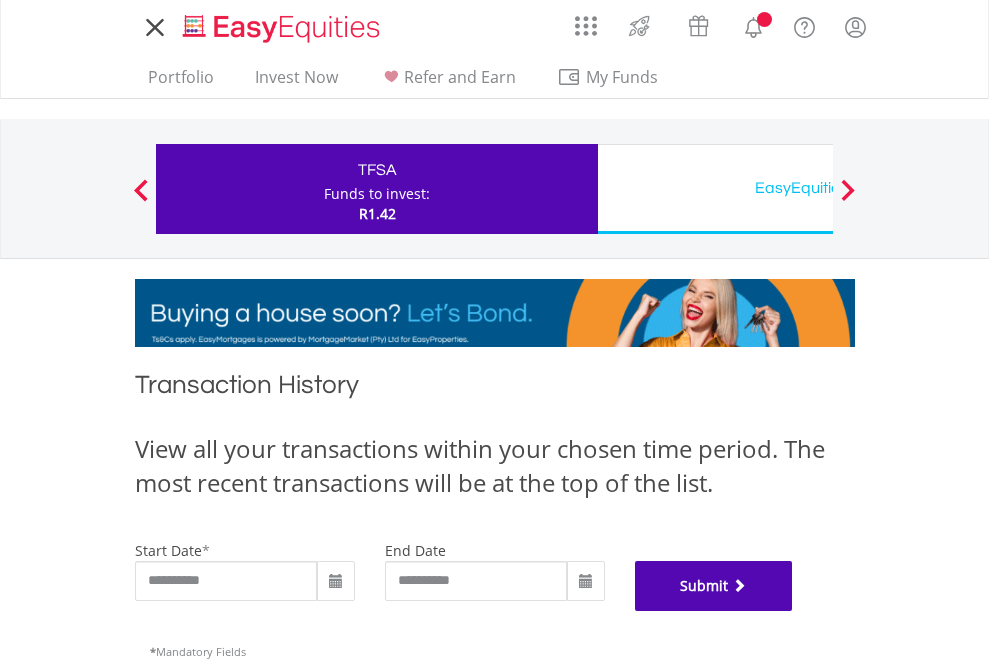 click on "Submit" at bounding box center (714, 586) 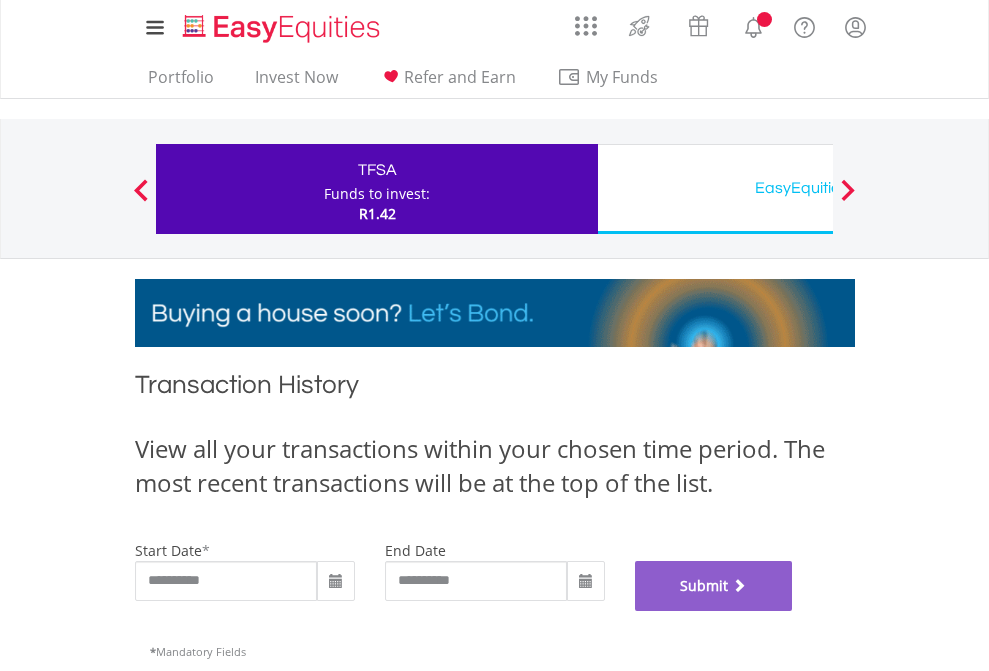 scroll, scrollTop: 811, scrollLeft: 0, axis: vertical 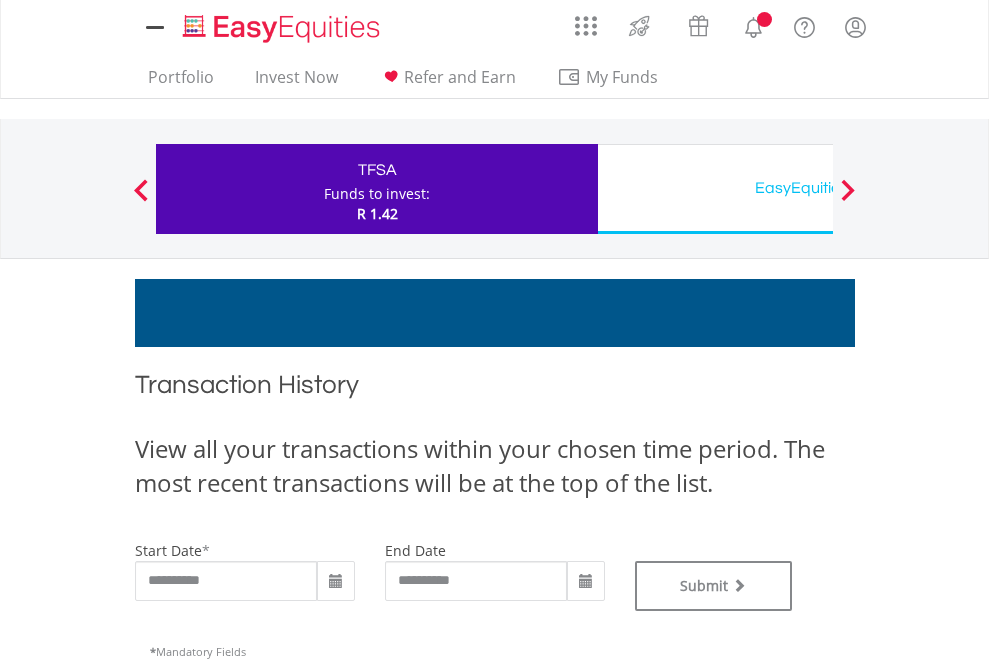 click on "EasyEquities USD" at bounding box center (818, 188) 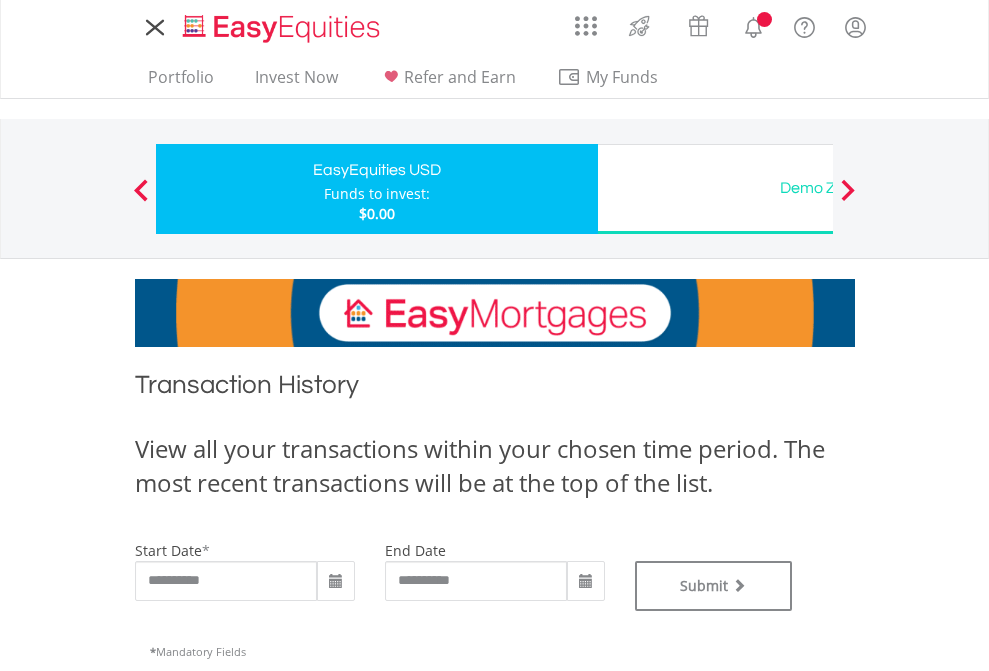 scroll, scrollTop: 0, scrollLeft: 0, axis: both 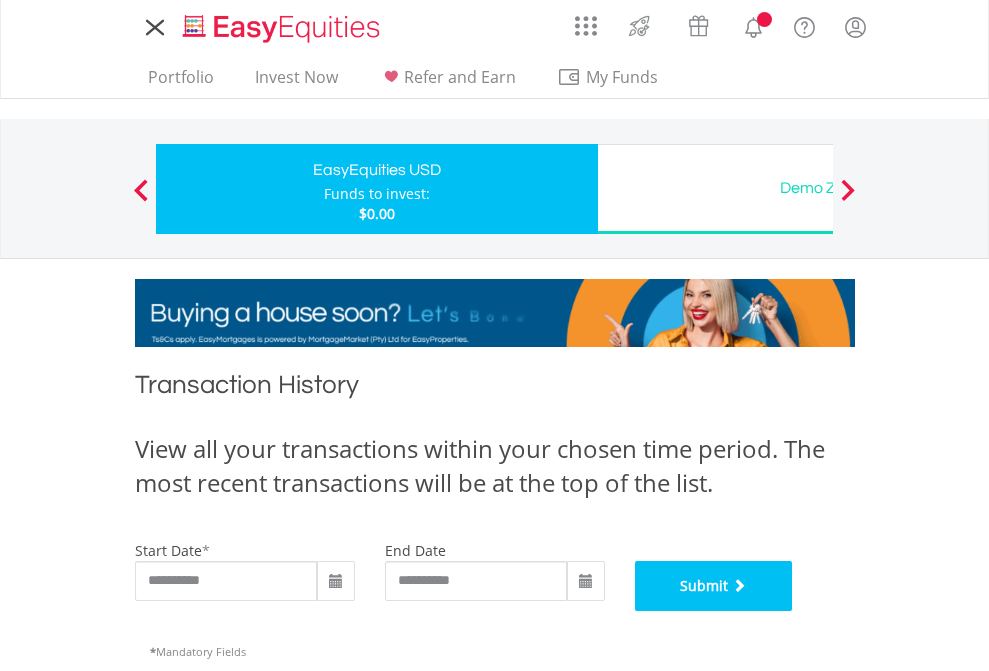 click on "Submit" at bounding box center (714, 586) 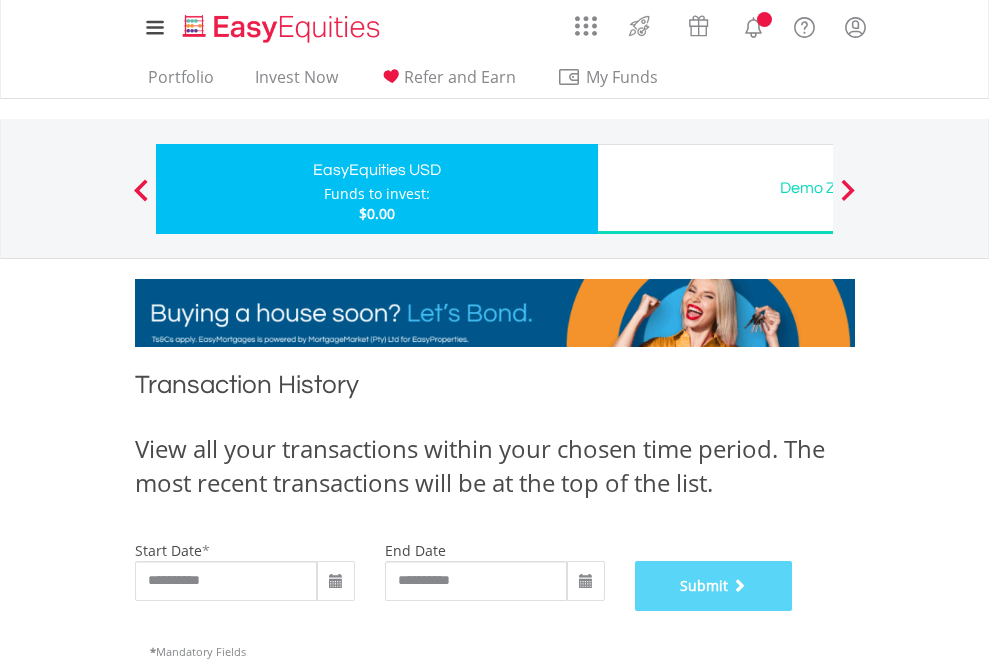 scroll, scrollTop: 811, scrollLeft: 0, axis: vertical 